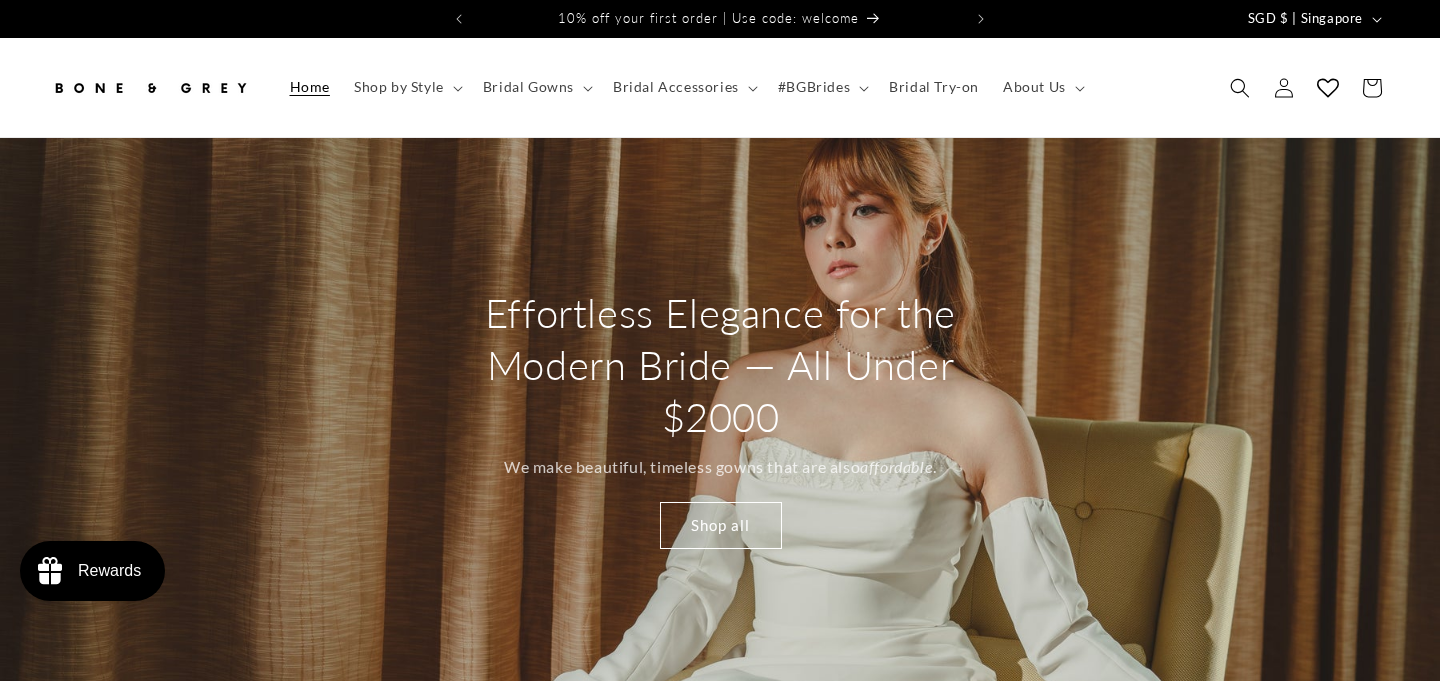 scroll, scrollTop: 0, scrollLeft: 0, axis: both 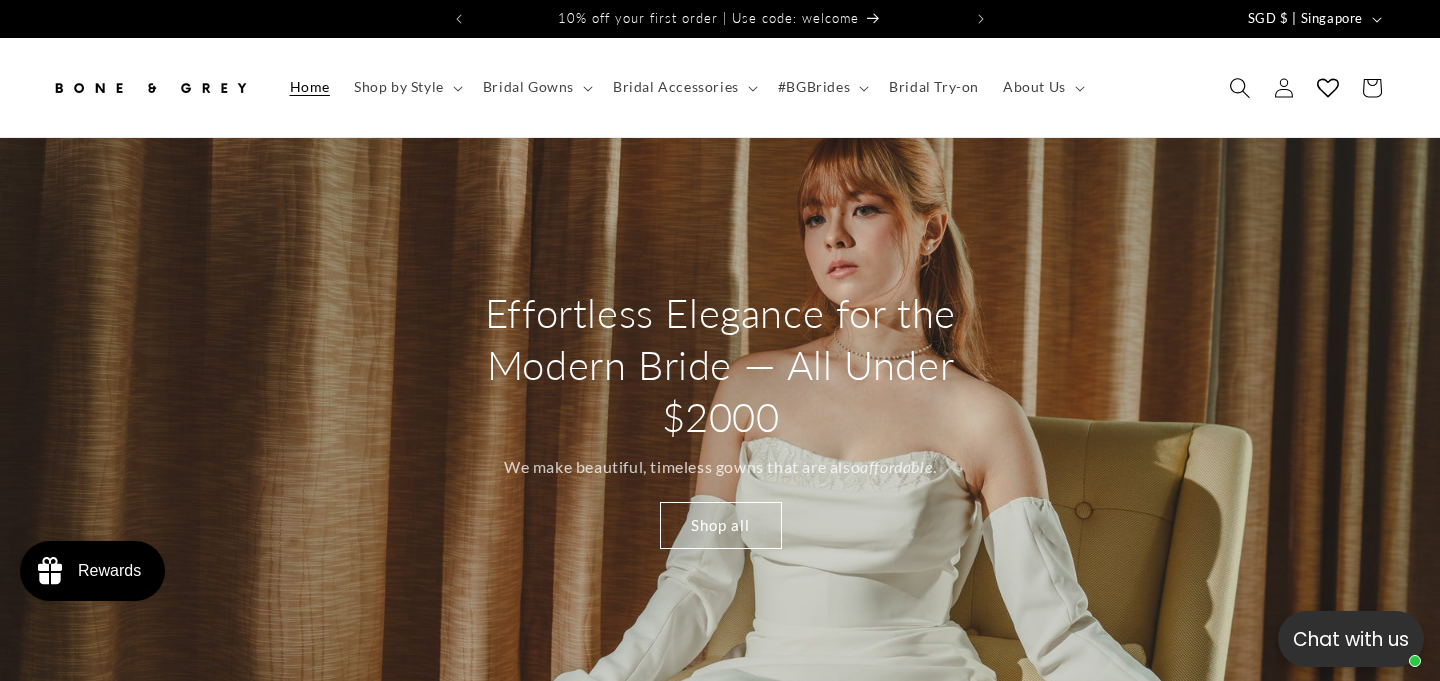 click at bounding box center [1240, 88] 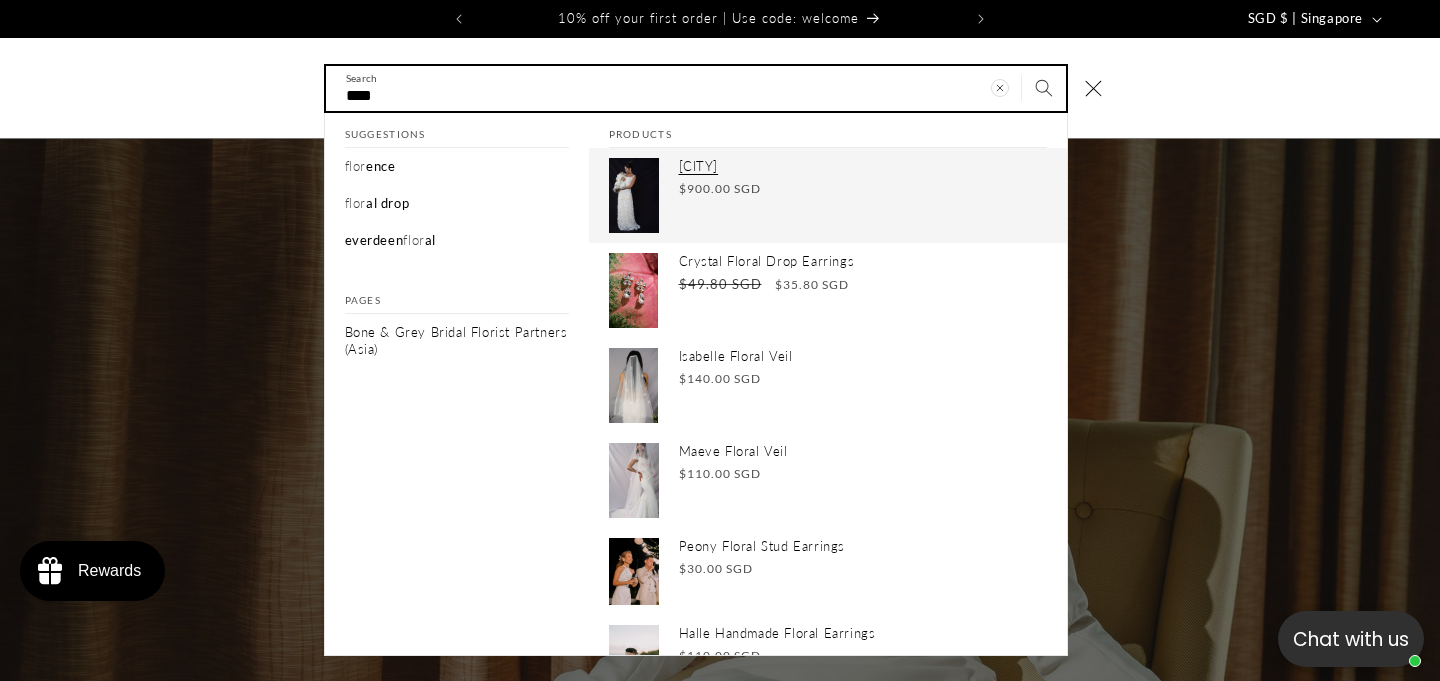 type on "****" 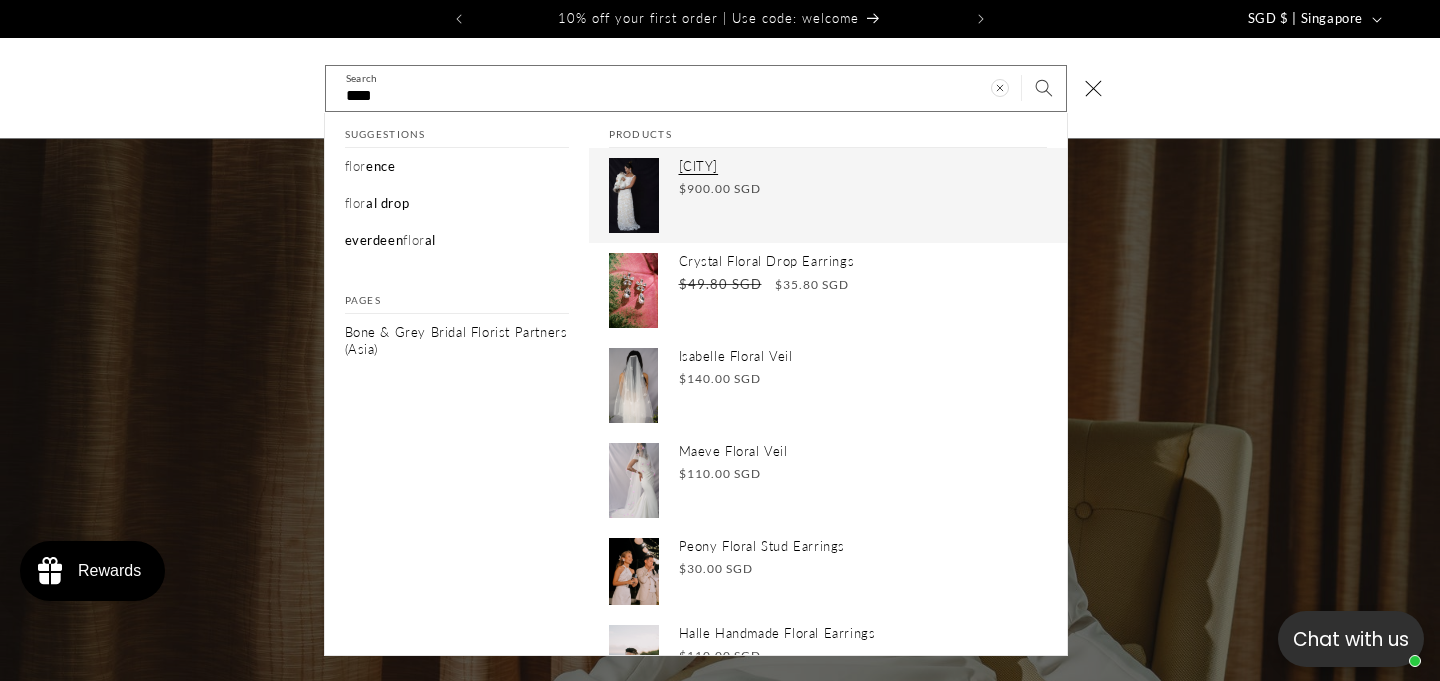 click on "Florence
Regular price
$900.00 SGD
Regular price
Sale price
$900.00 SGD
Unit price
/
per" at bounding box center [863, 195] 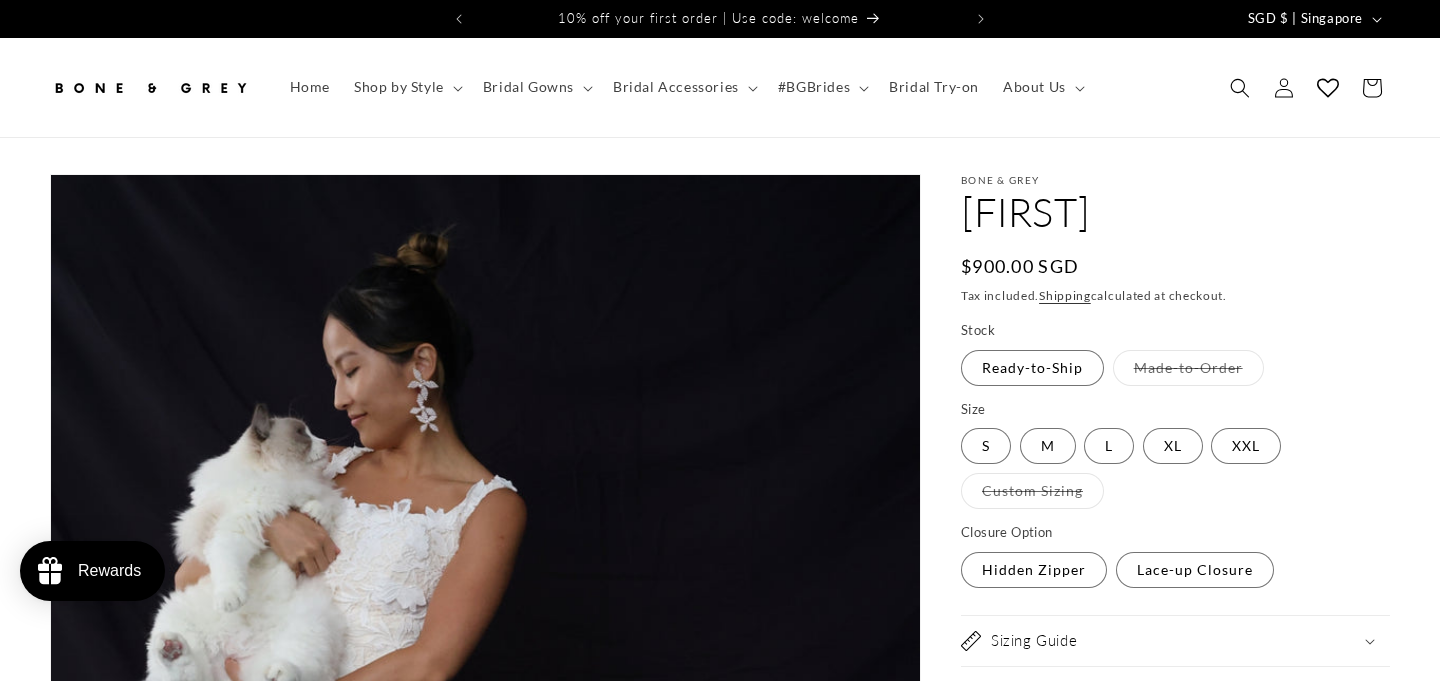 scroll, scrollTop: 0, scrollLeft: 0, axis: both 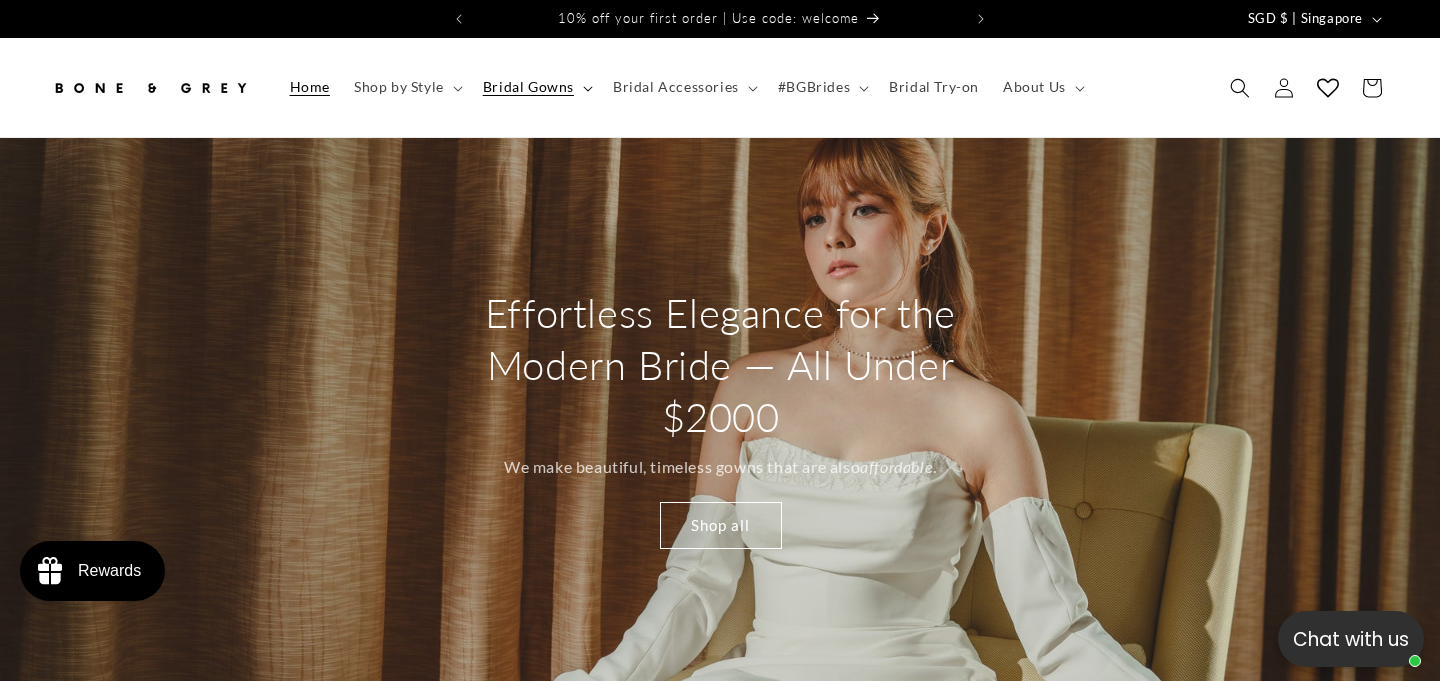 click on "Bridal Gowns" at bounding box center [528, 87] 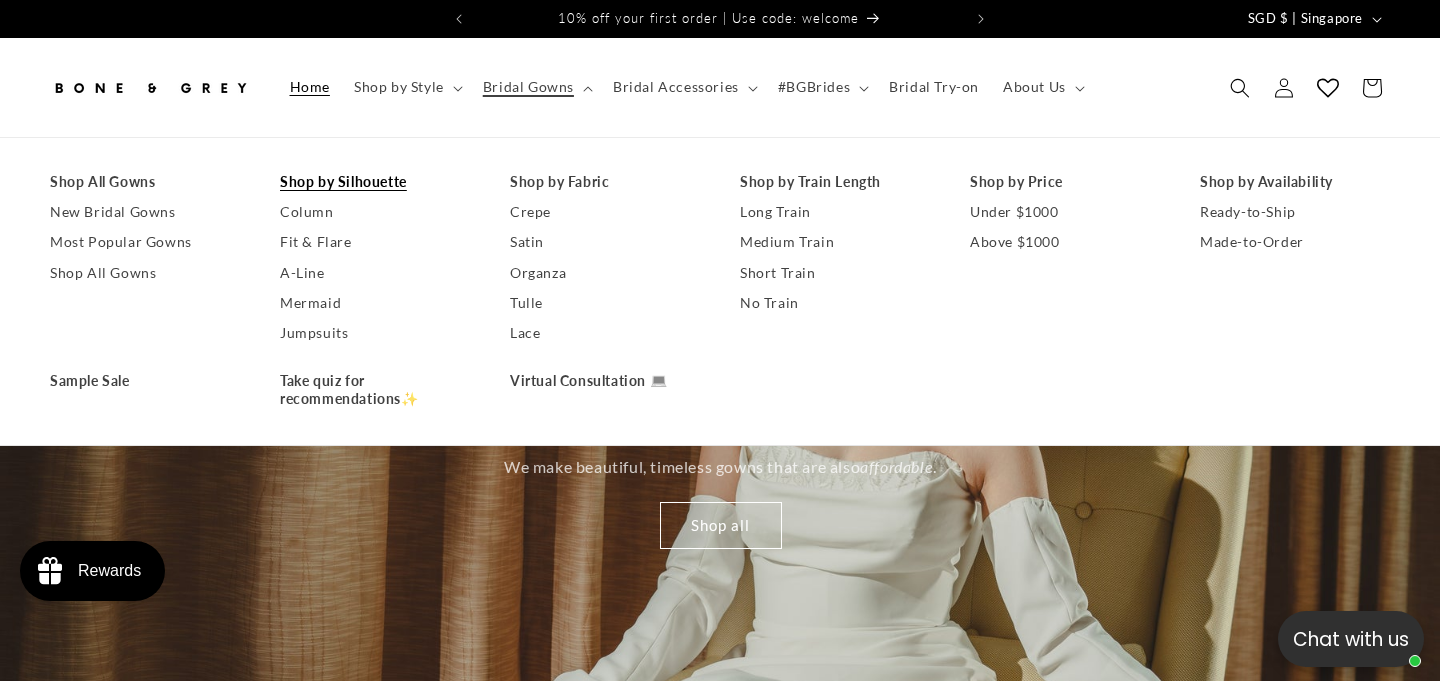 click on "Shop by Silhouette" at bounding box center (375, 182) 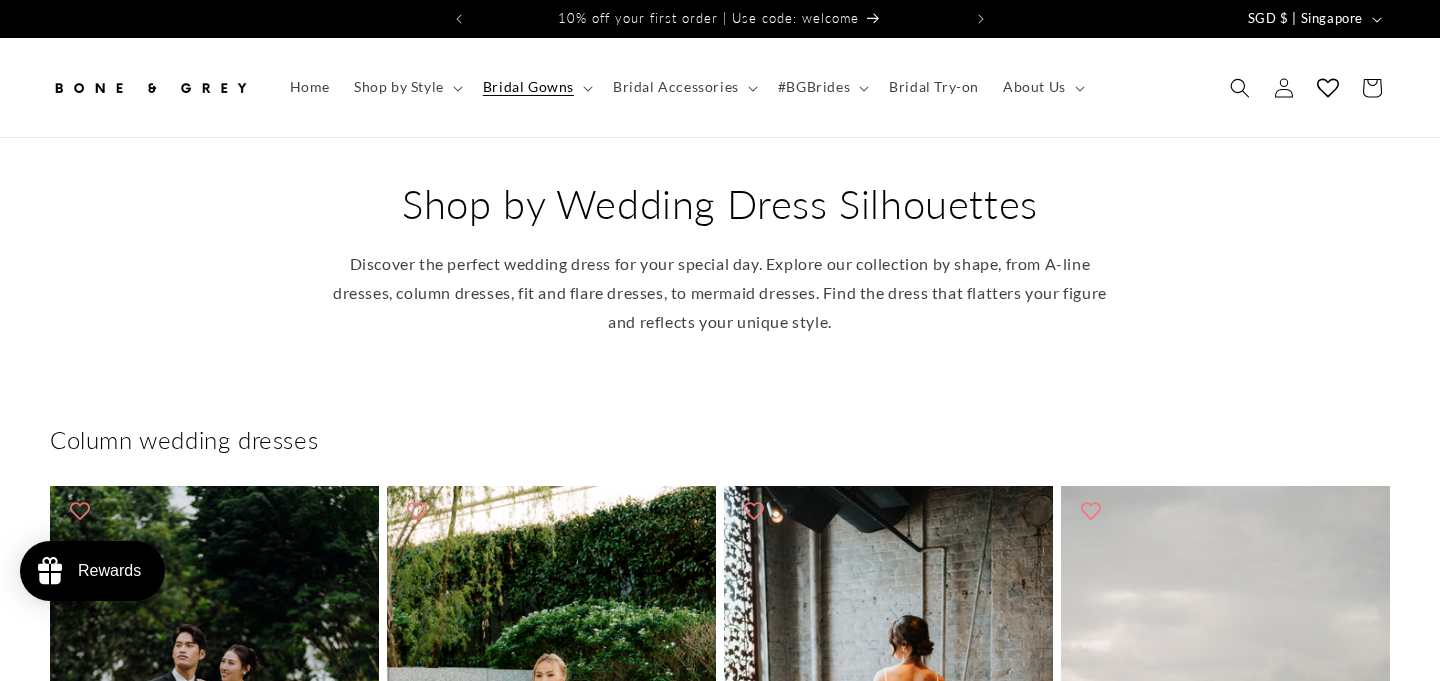 scroll, scrollTop: 0, scrollLeft: 0, axis: both 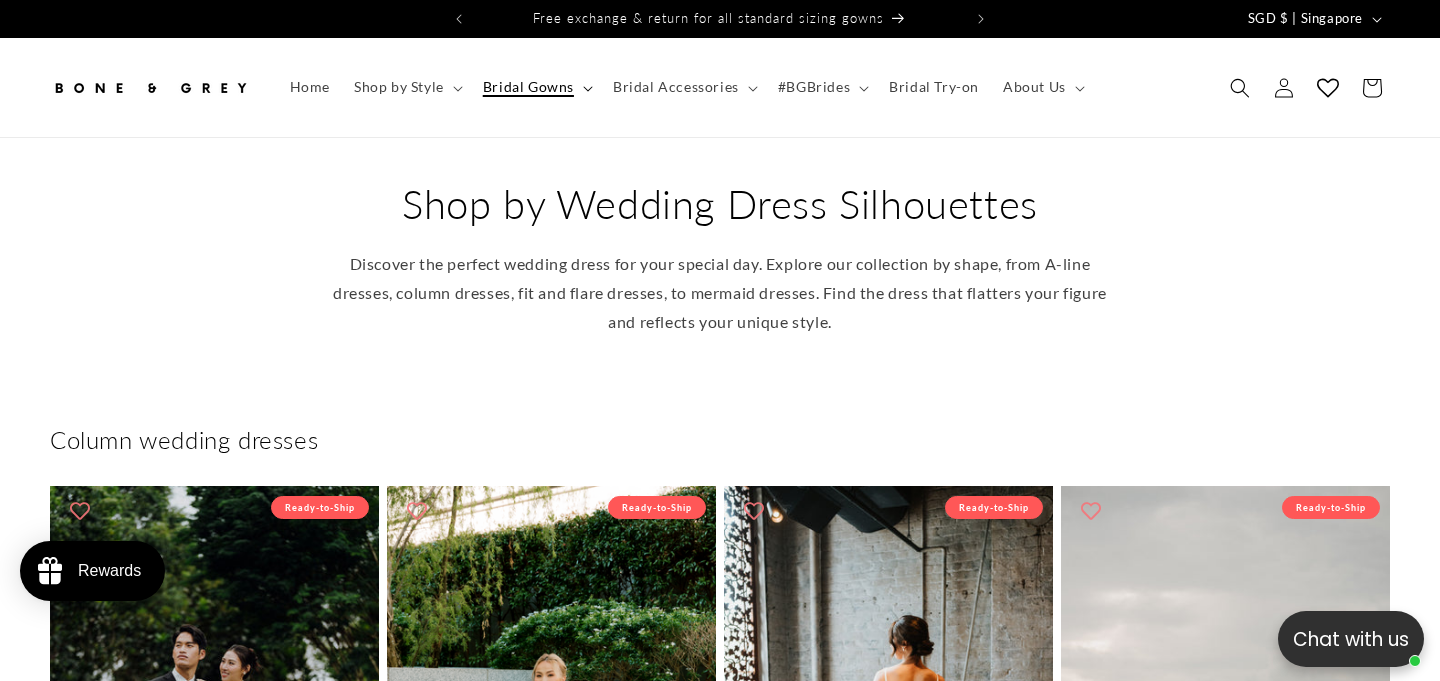 click on "Bridal Gowns" at bounding box center [528, 87] 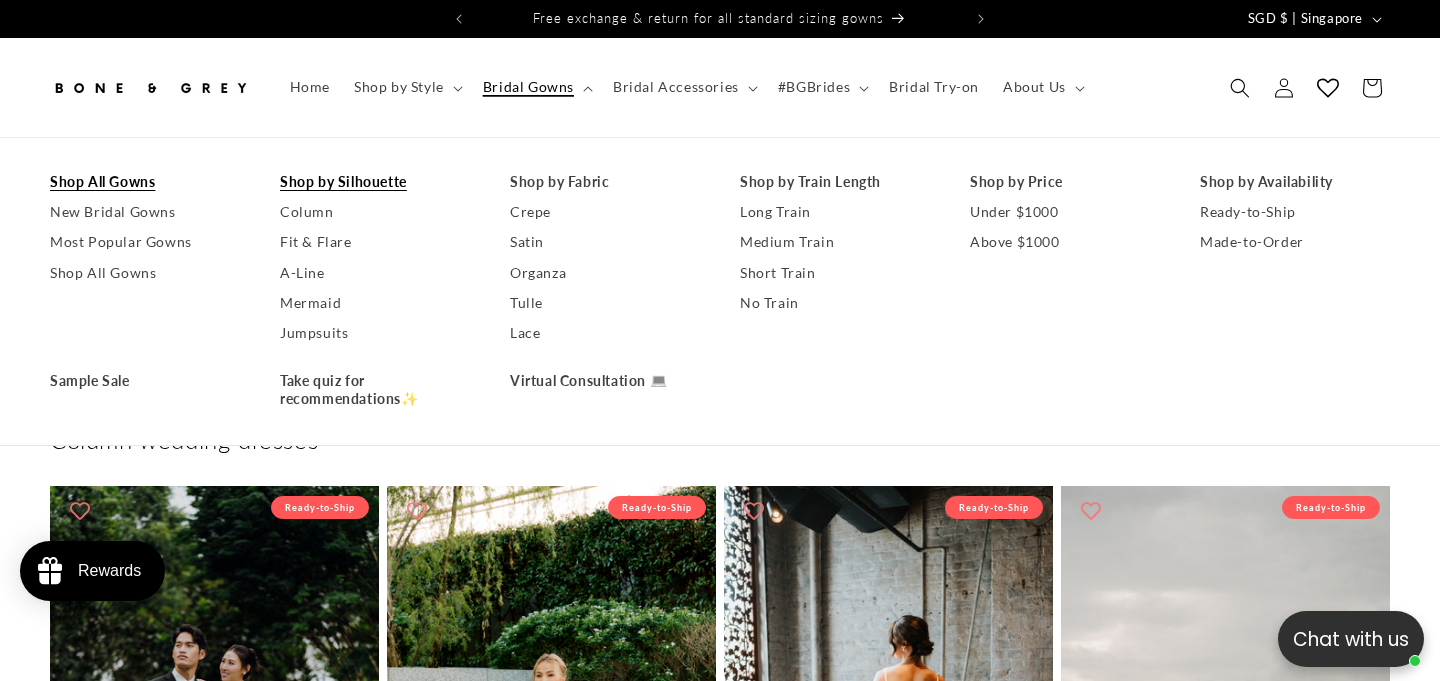 click on "Shop All Gowns" at bounding box center (145, 182) 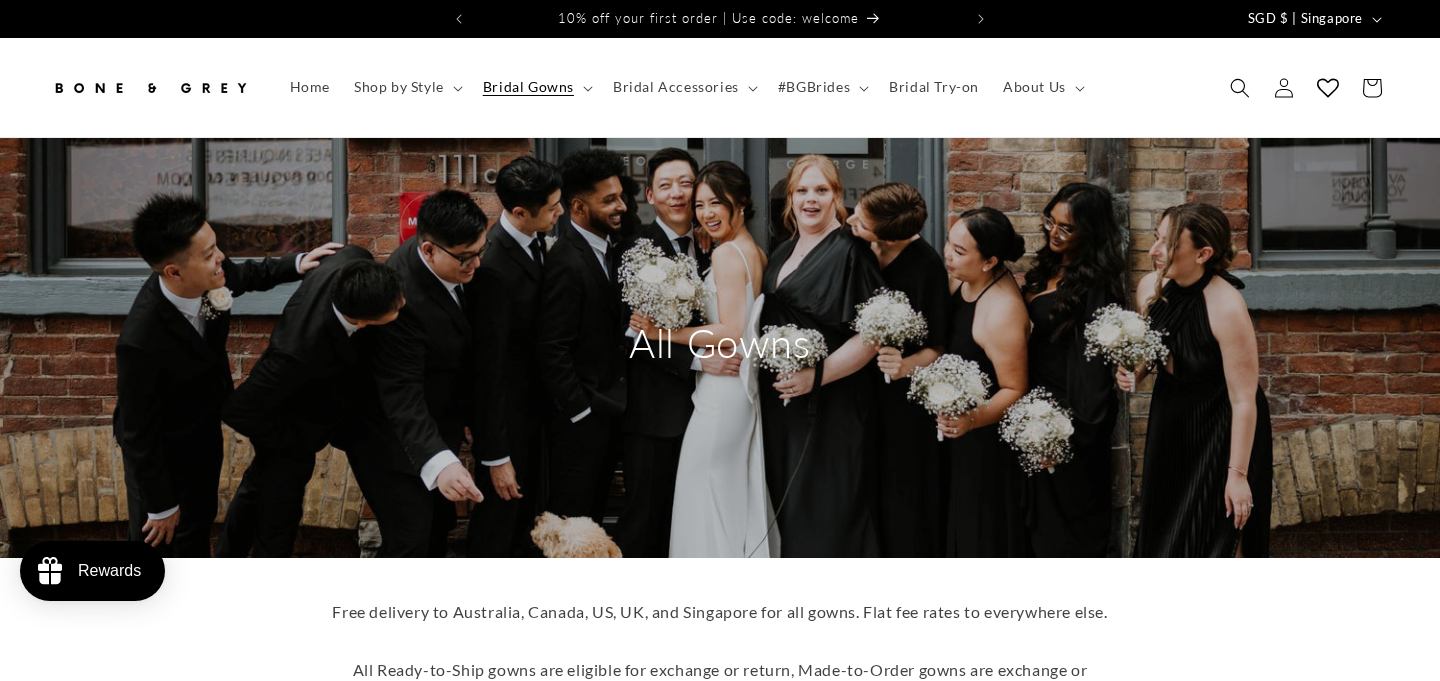 scroll, scrollTop: 0, scrollLeft: 0, axis: both 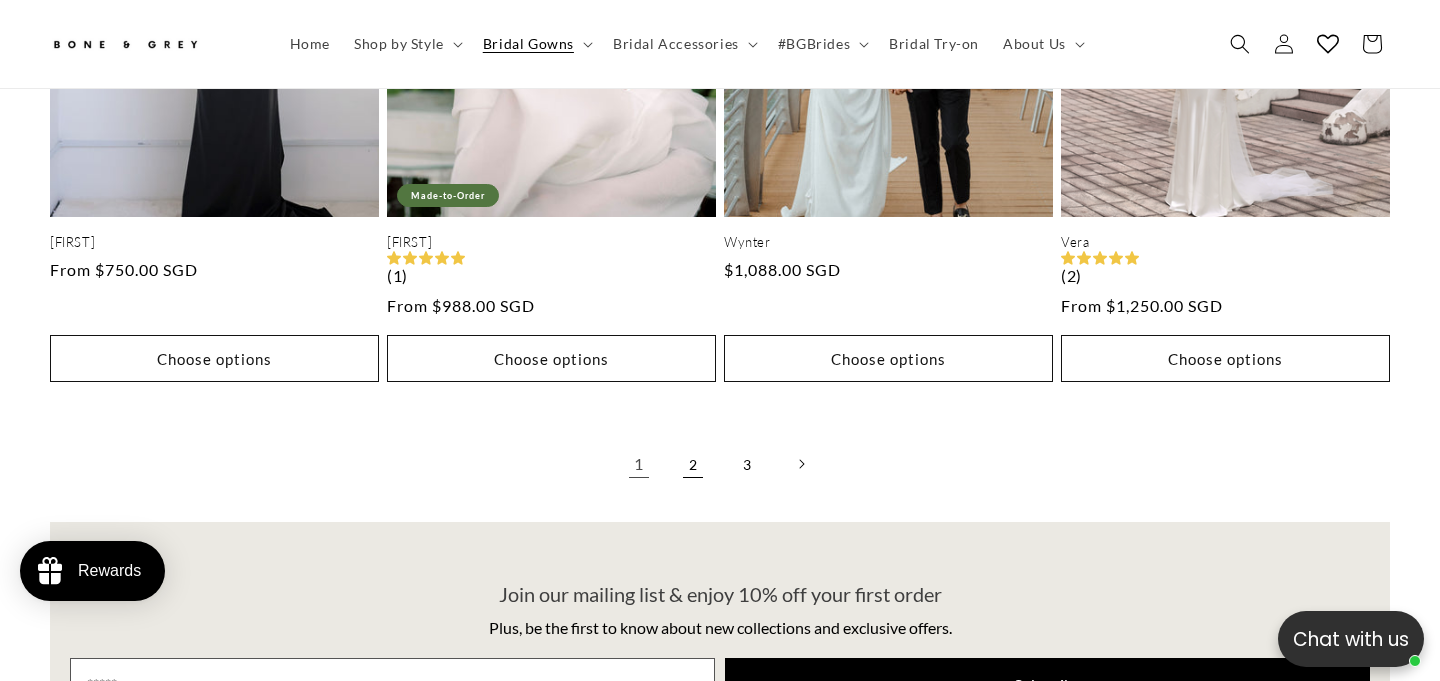 click on "2" at bounding box center (693, 464) 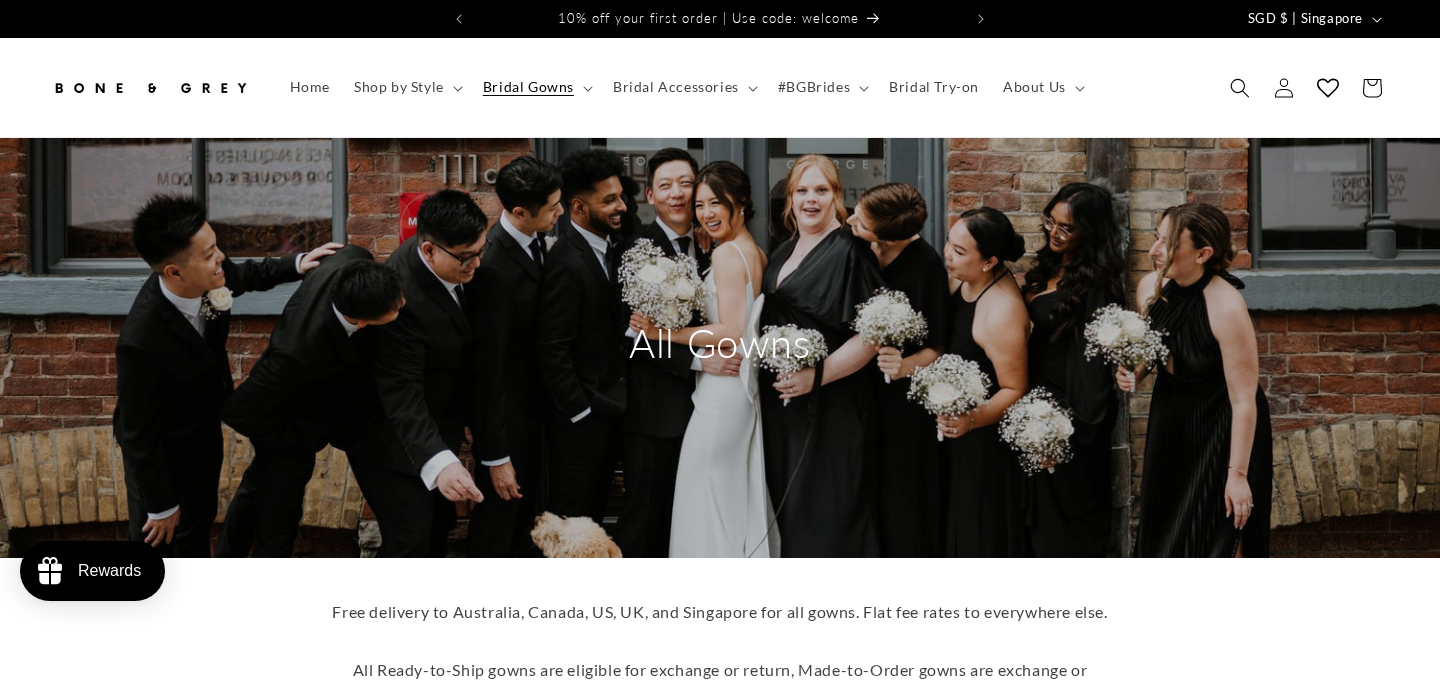 scroll, scrollTop: 0, scrollLeft: 0, axis: both 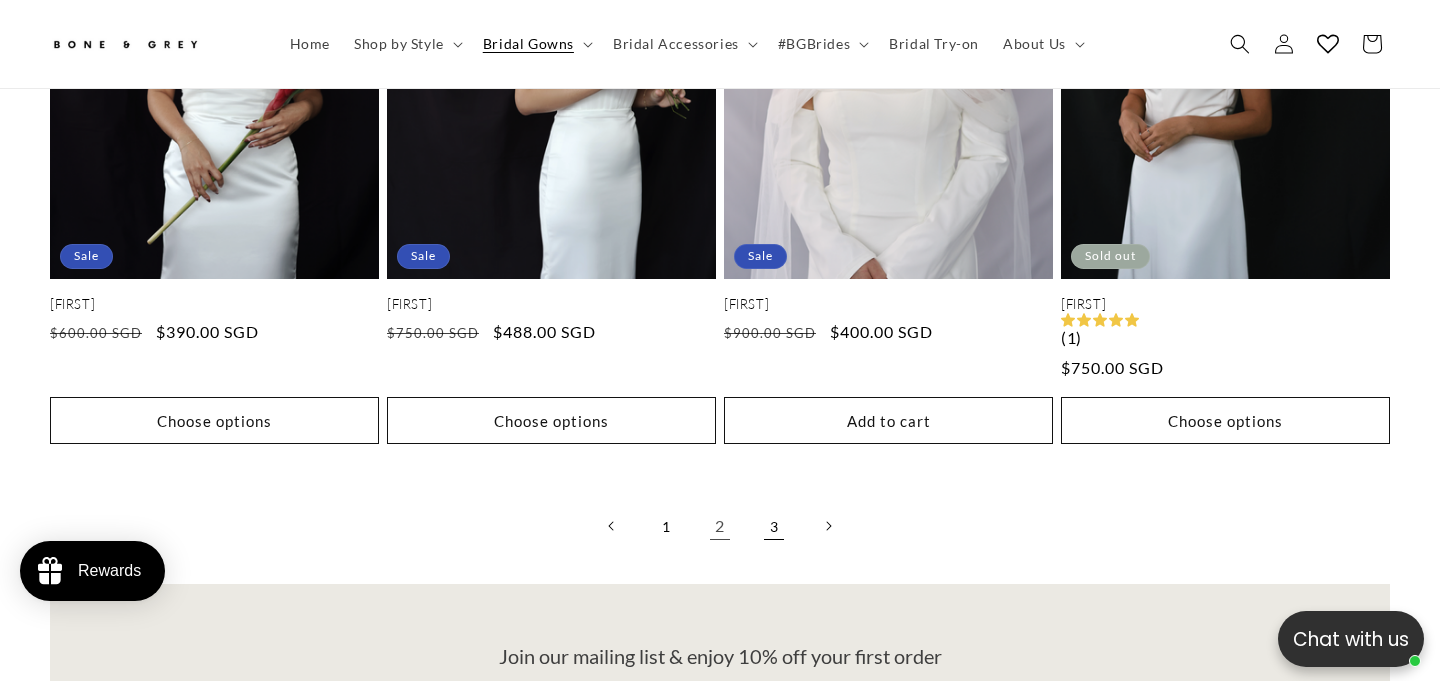 click on "3" at bounding box center (774, 526) 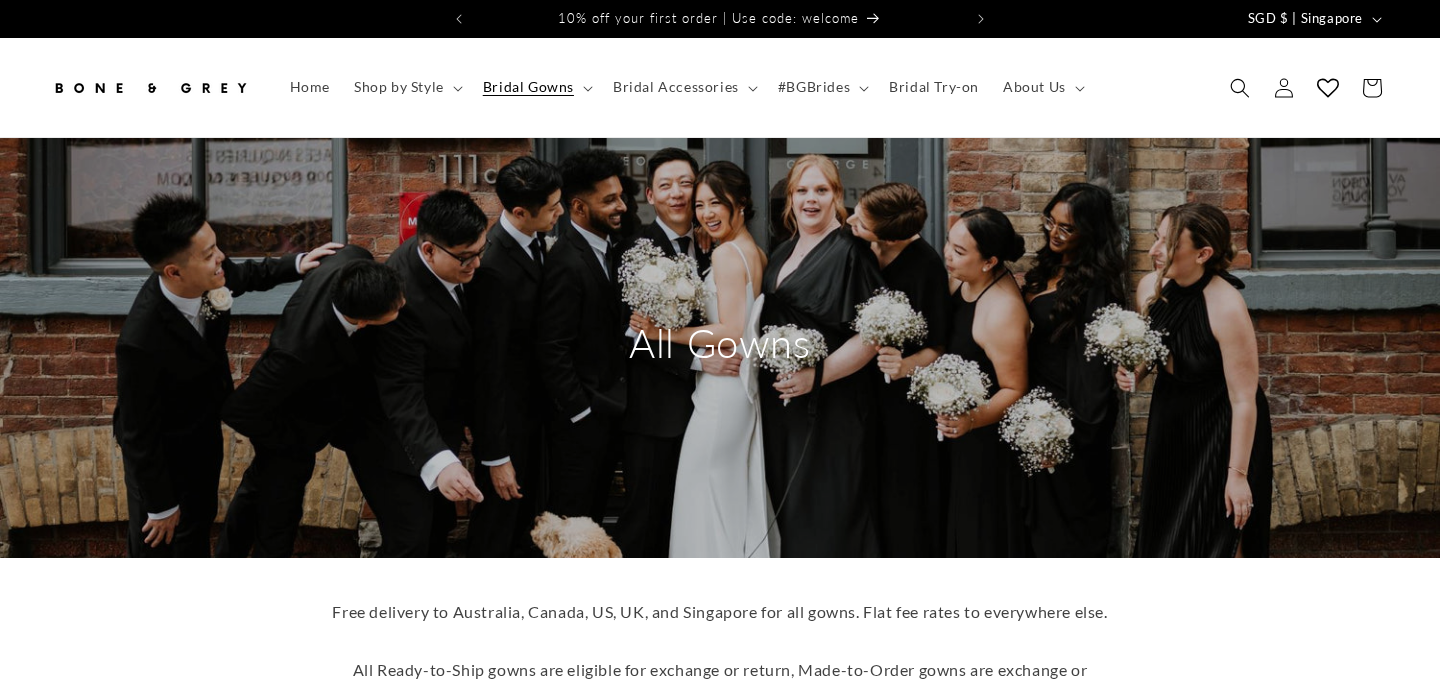 scroll, scrollTop: 0, scrollLeft: 0, axis: both 